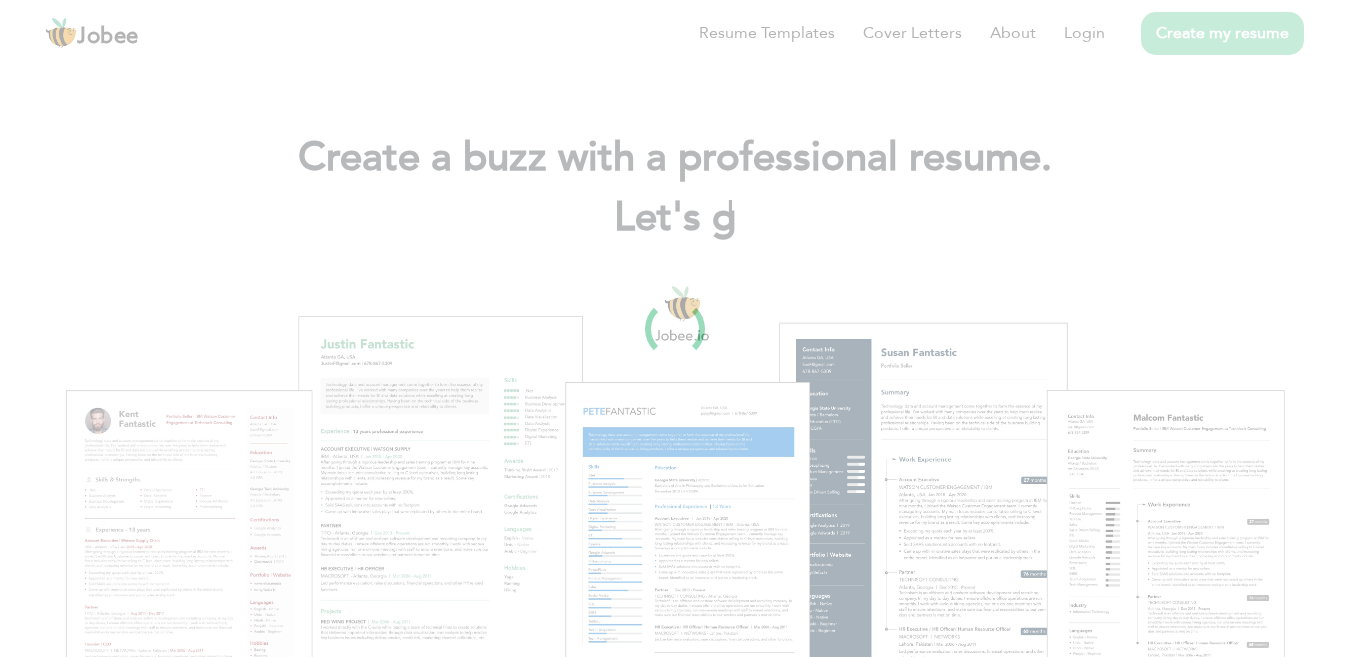 scroll, scrollTop: 0, scrollLeft: 0, axis: both 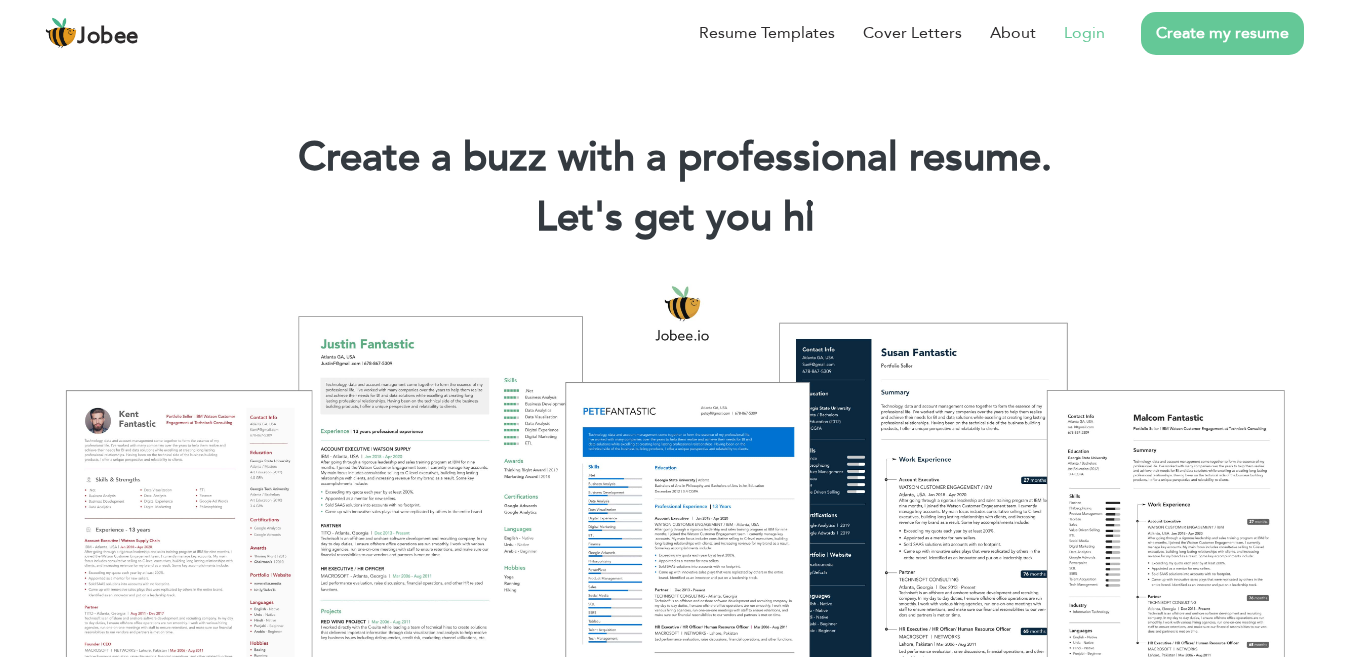 click on "Login" at bounding box center (1084, 33) 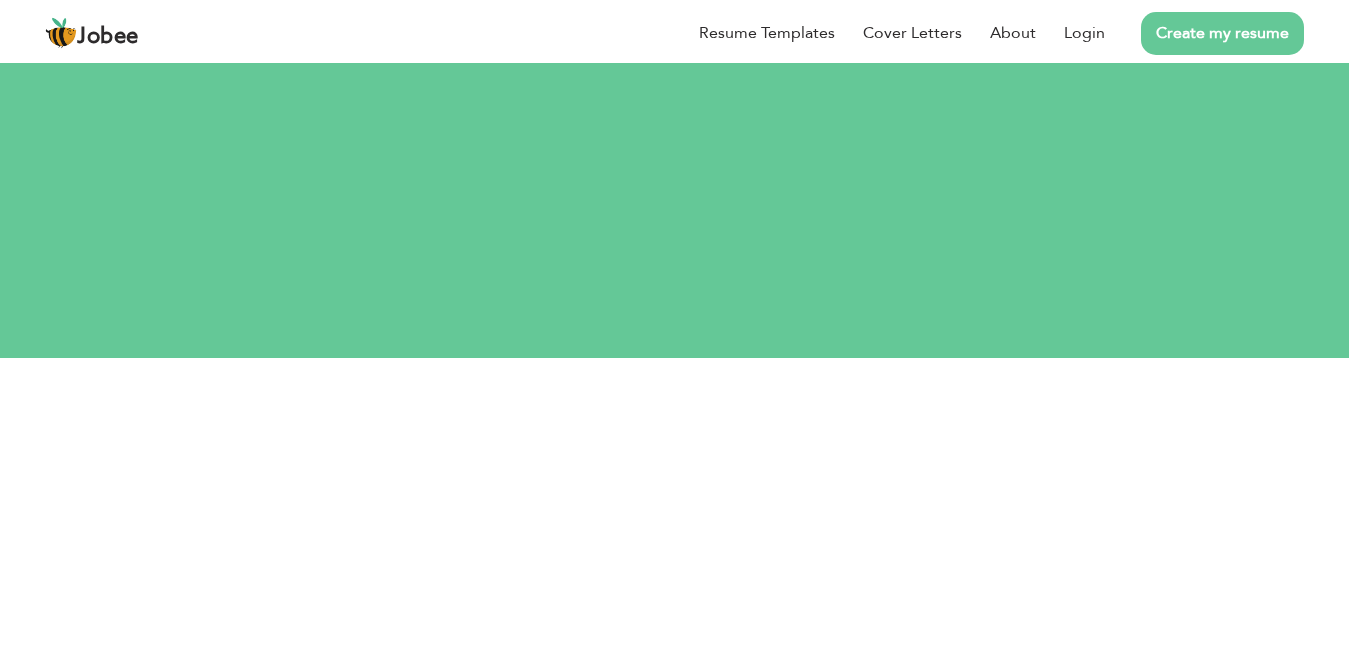 scroll, scrollTop: 0, scrollLeft: 0, axis: both 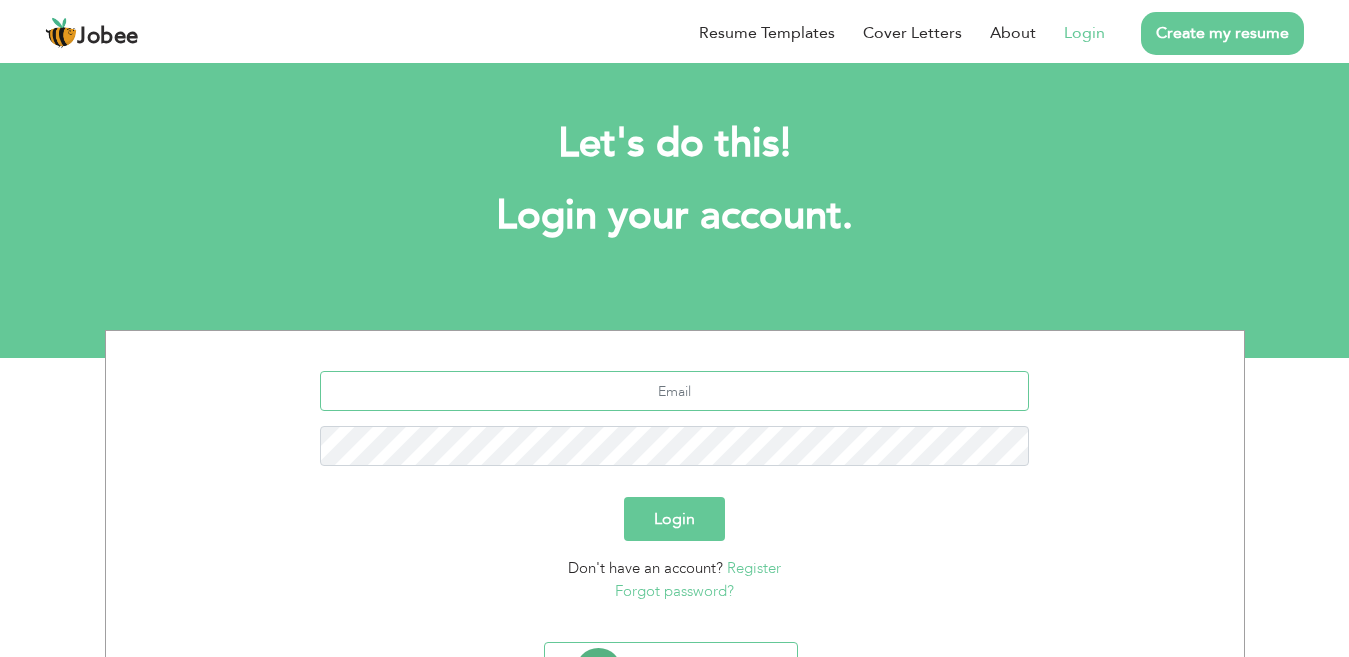 type on "shahfahad4634@gmail.com" 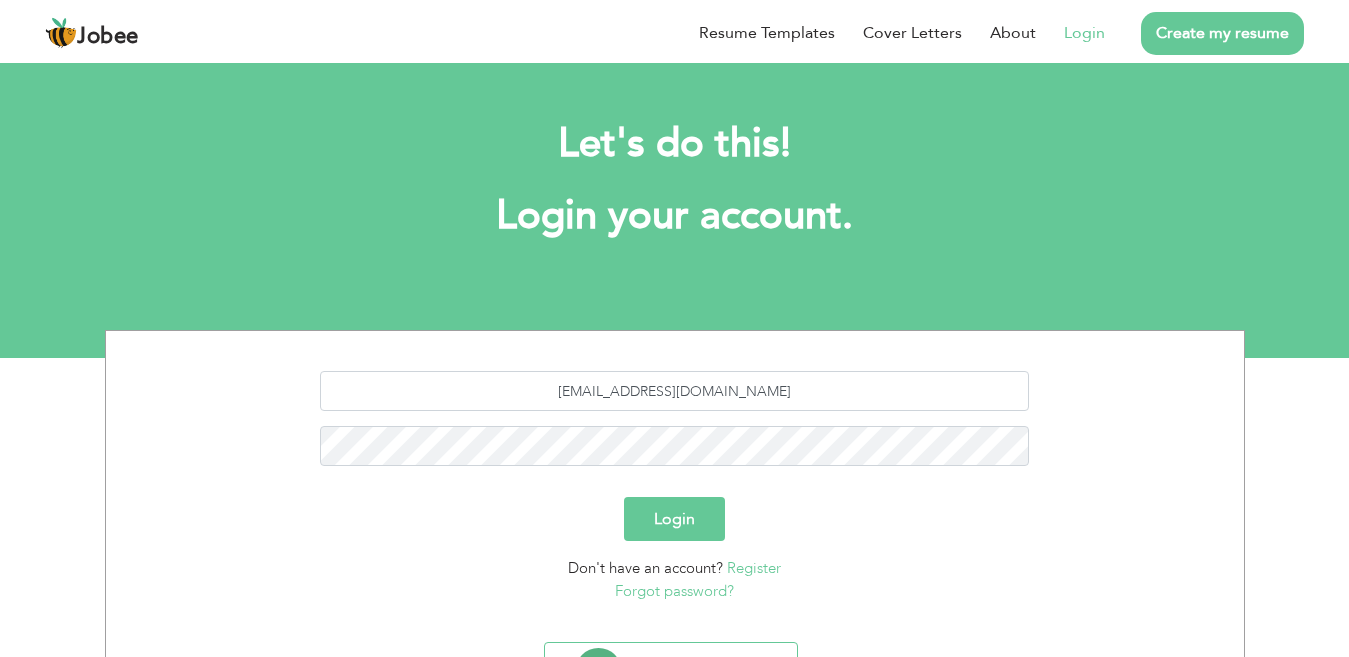 click on "Login" at bounding box center [674, 519] 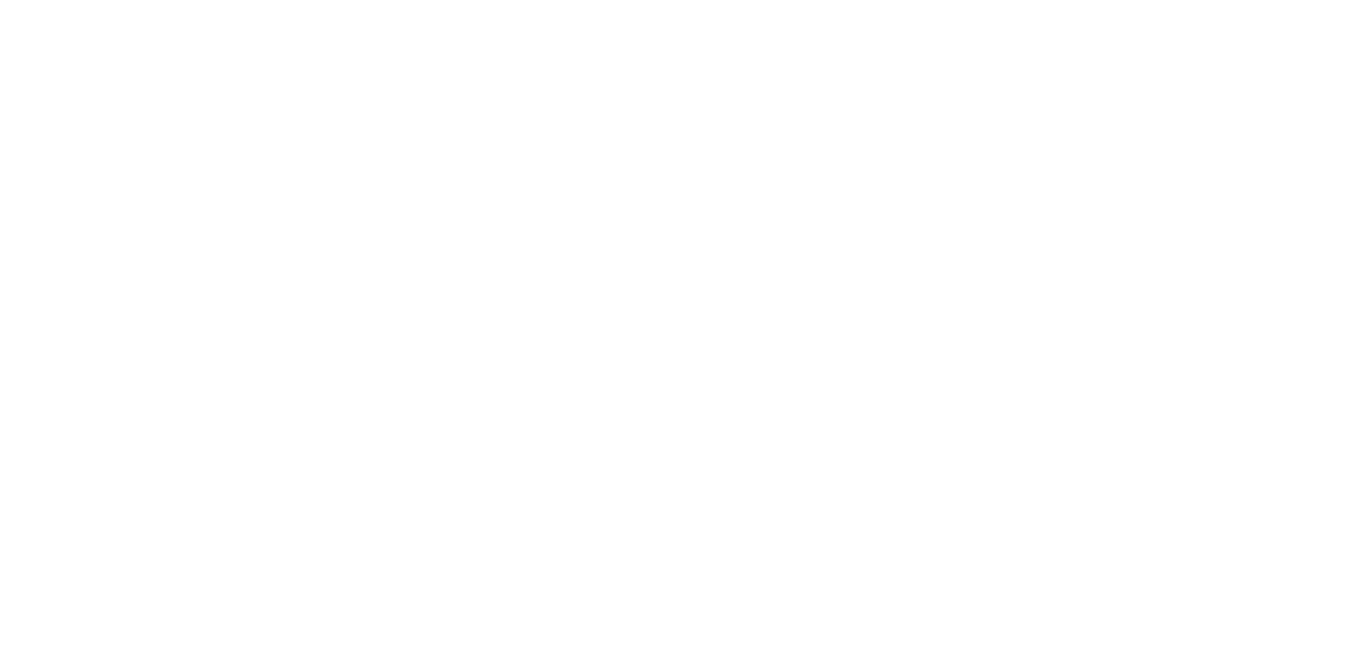 scroll, scrollTop: 0, scrollLeft: 0, axis: both 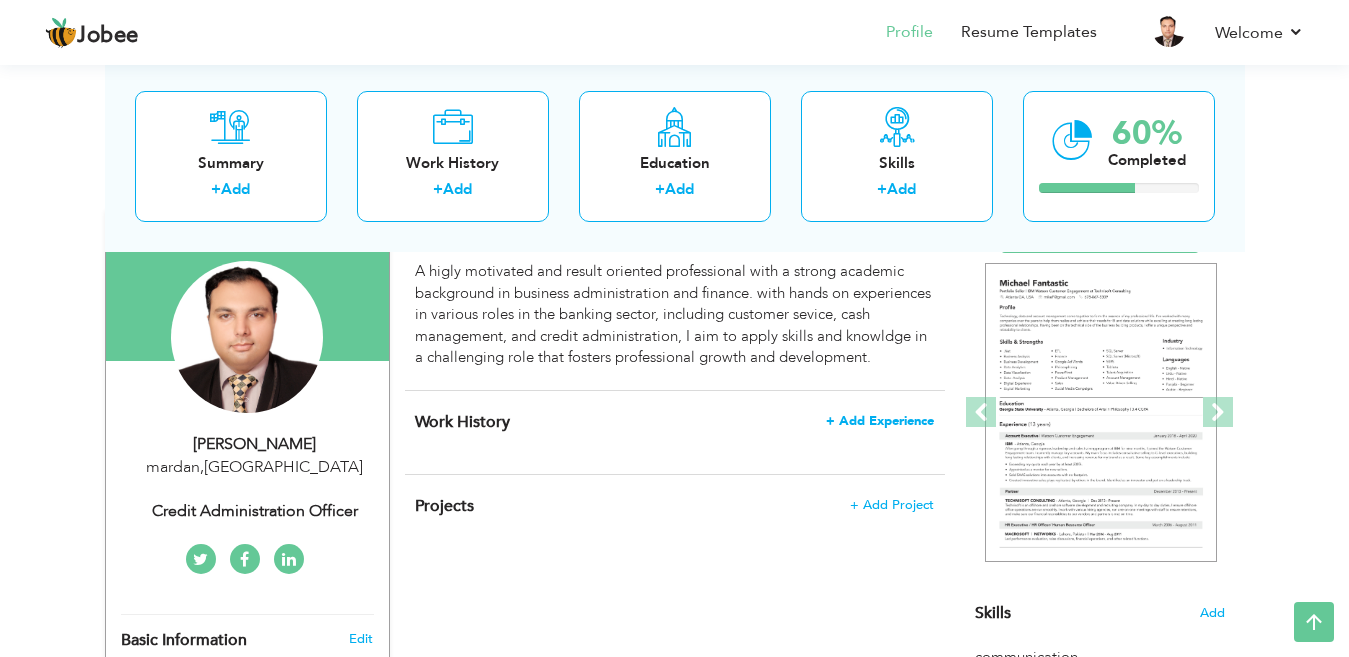 click on "+ Add Experience" at bounding box center [880, 421] 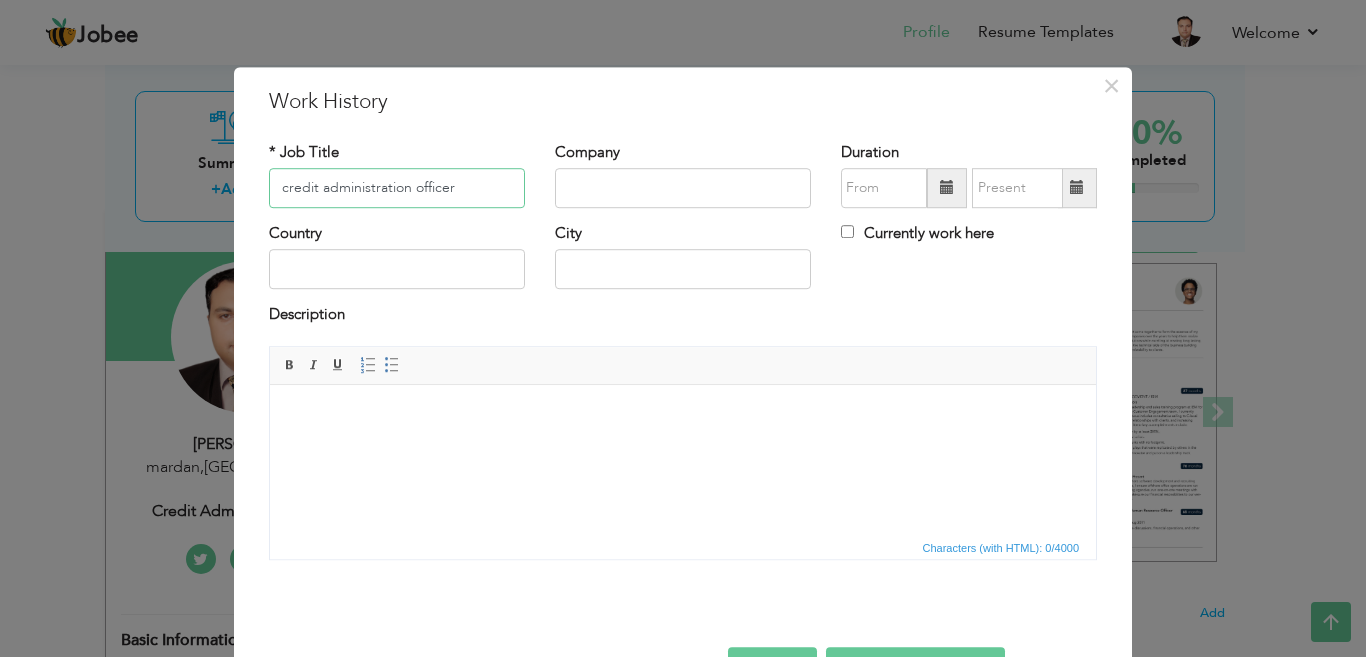 type on "credit administration officer" 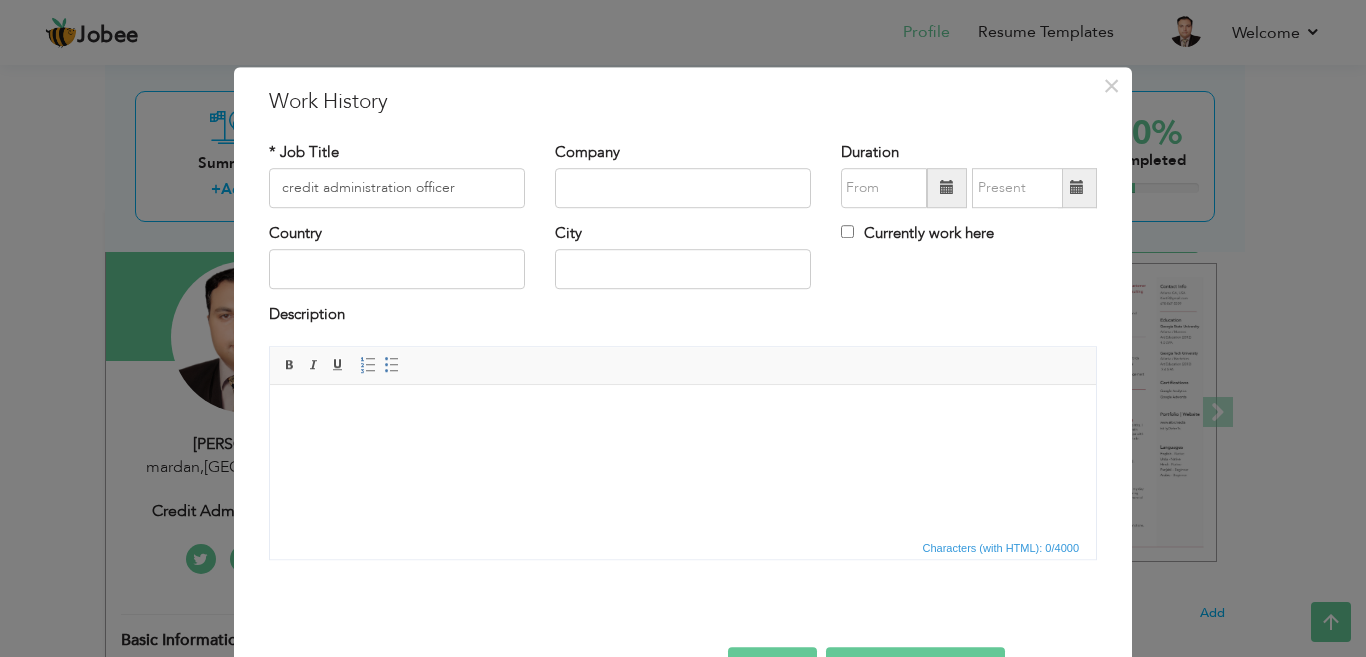 click at bounding box center [683, 414] 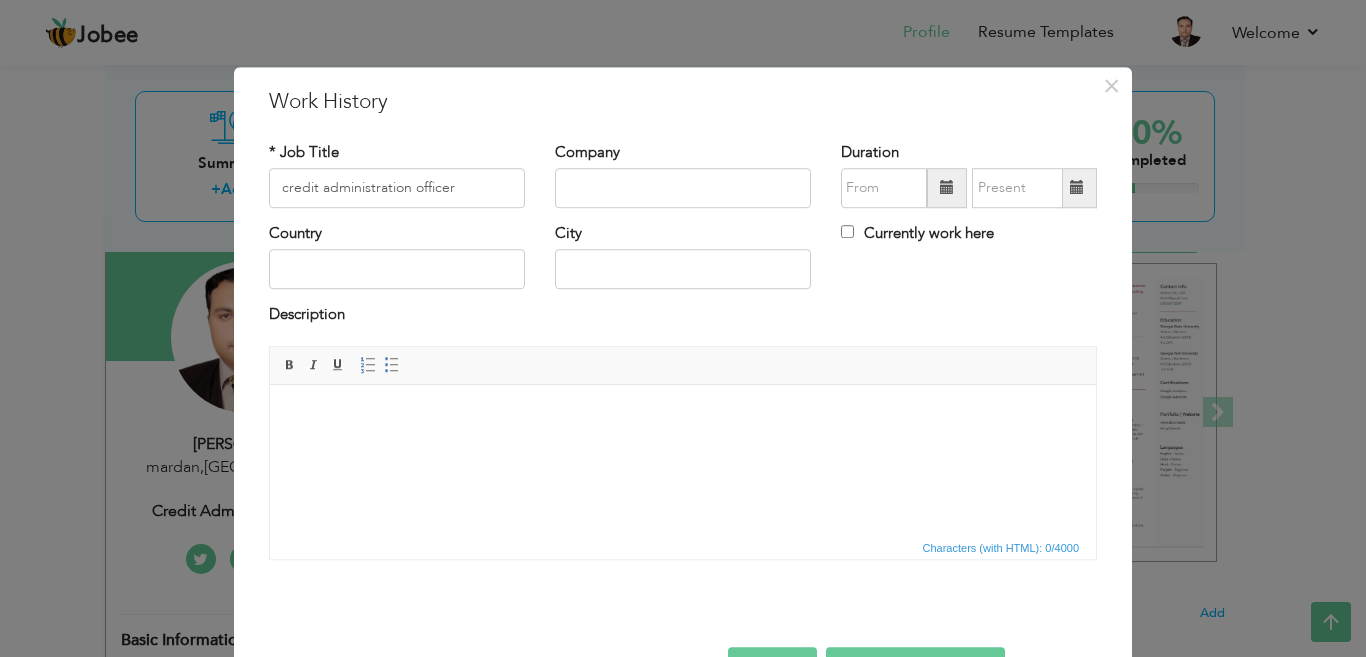 click at bounding box center [683, 414] 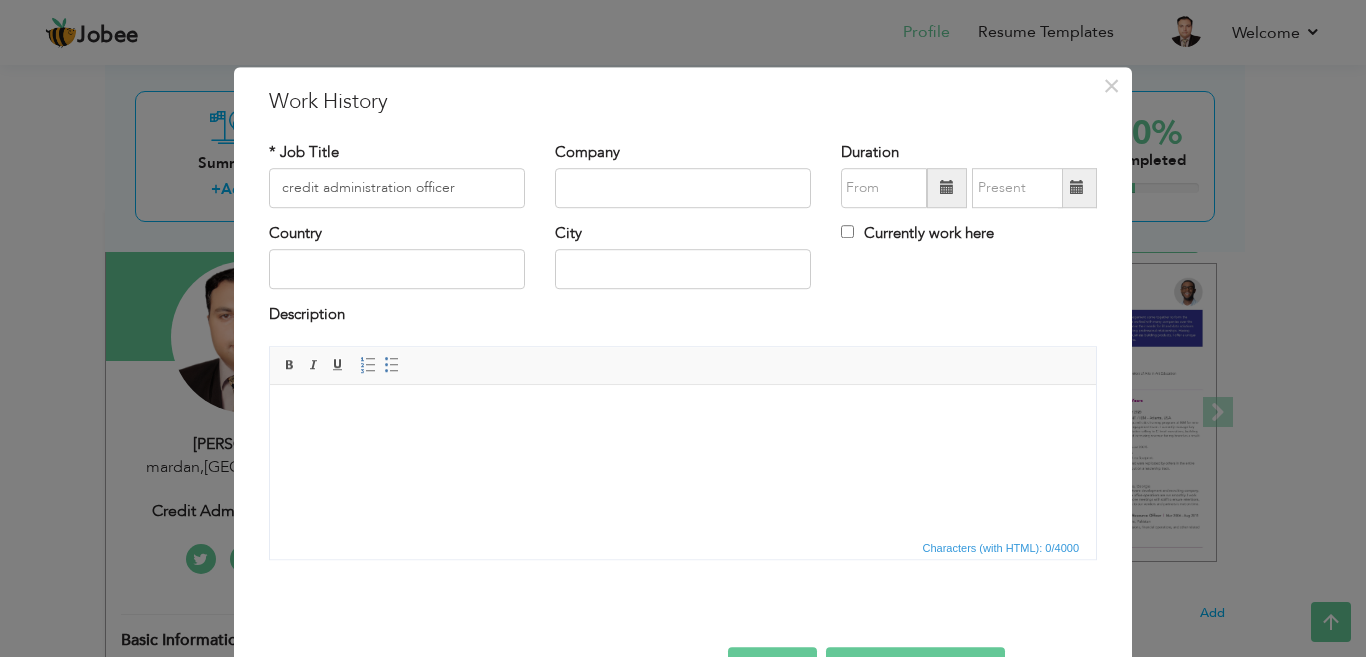 scroll, scrollTop: 0, scrollLeft: 0, axis: both 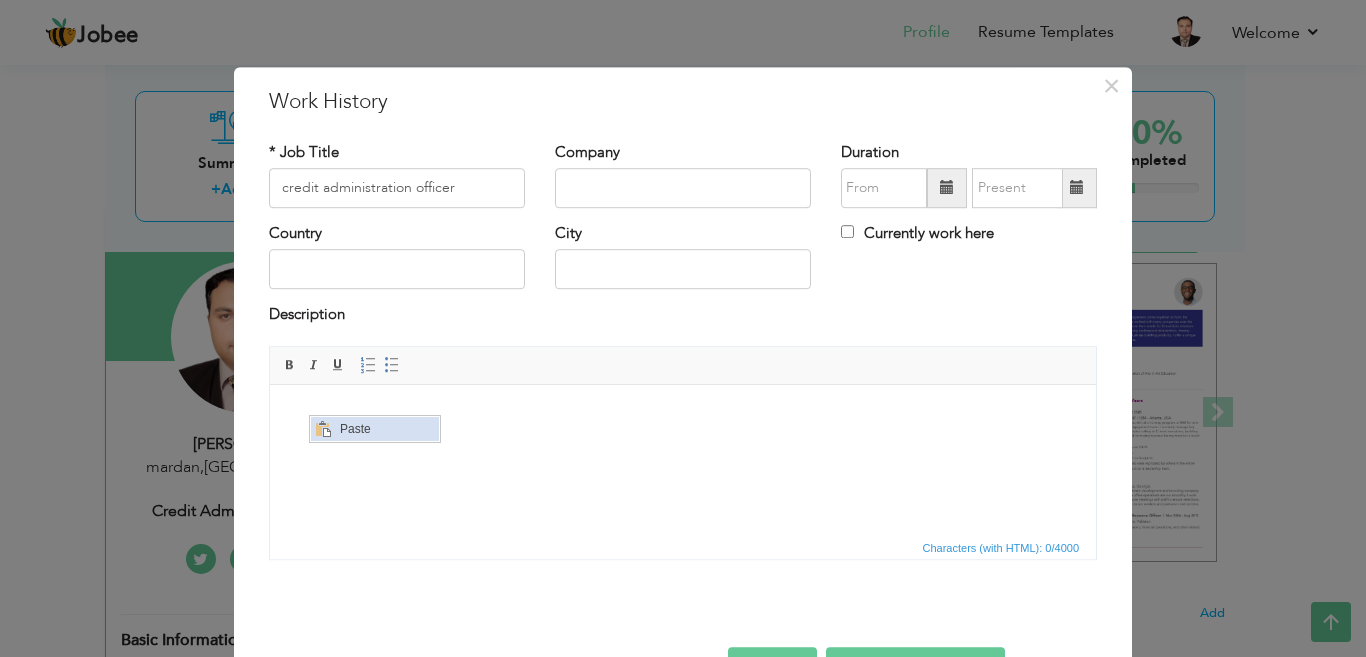 click at bounding box center (322, 428) 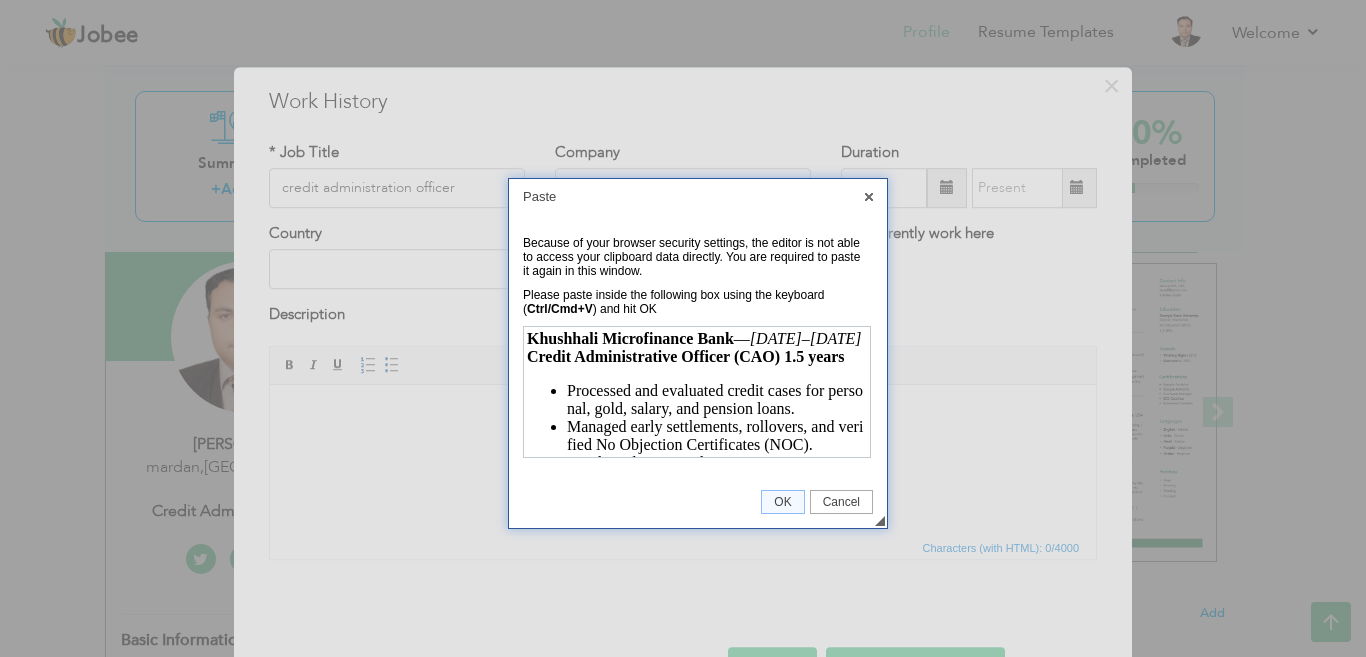 scroll, scrollTop: 0, scrollLeft: 0, axis: both 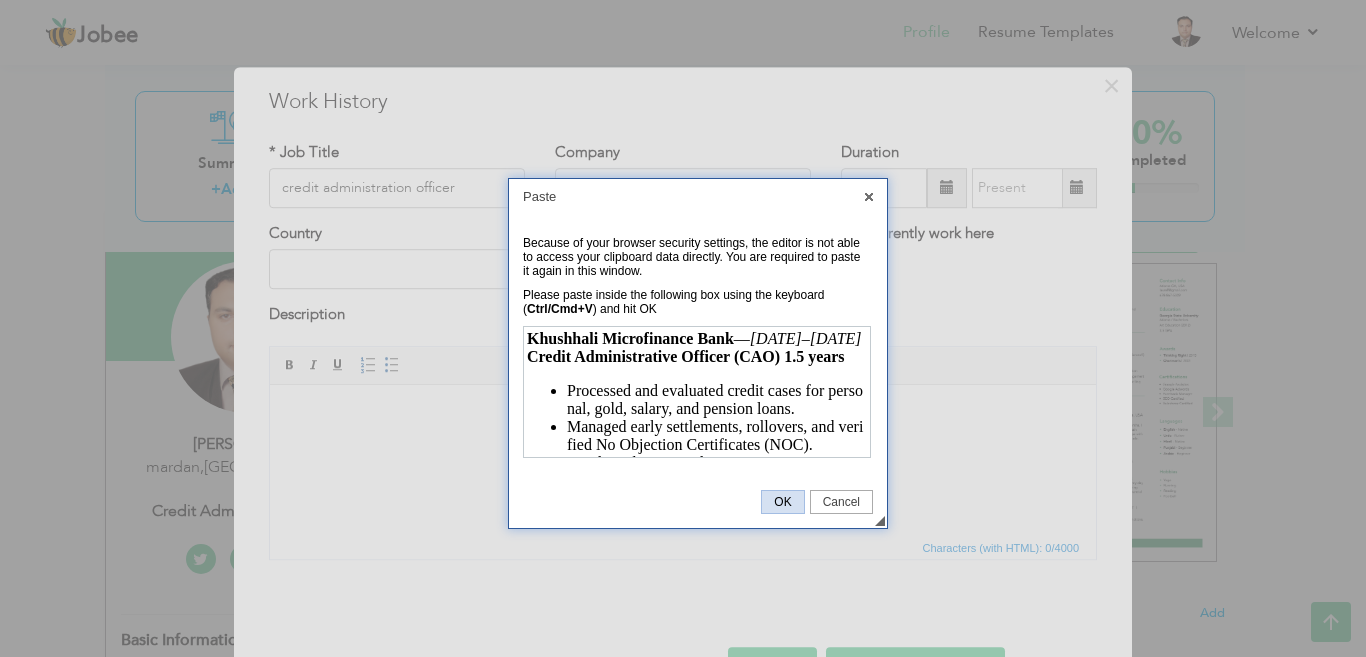 click on "OK" at bounding box center (782, 502) 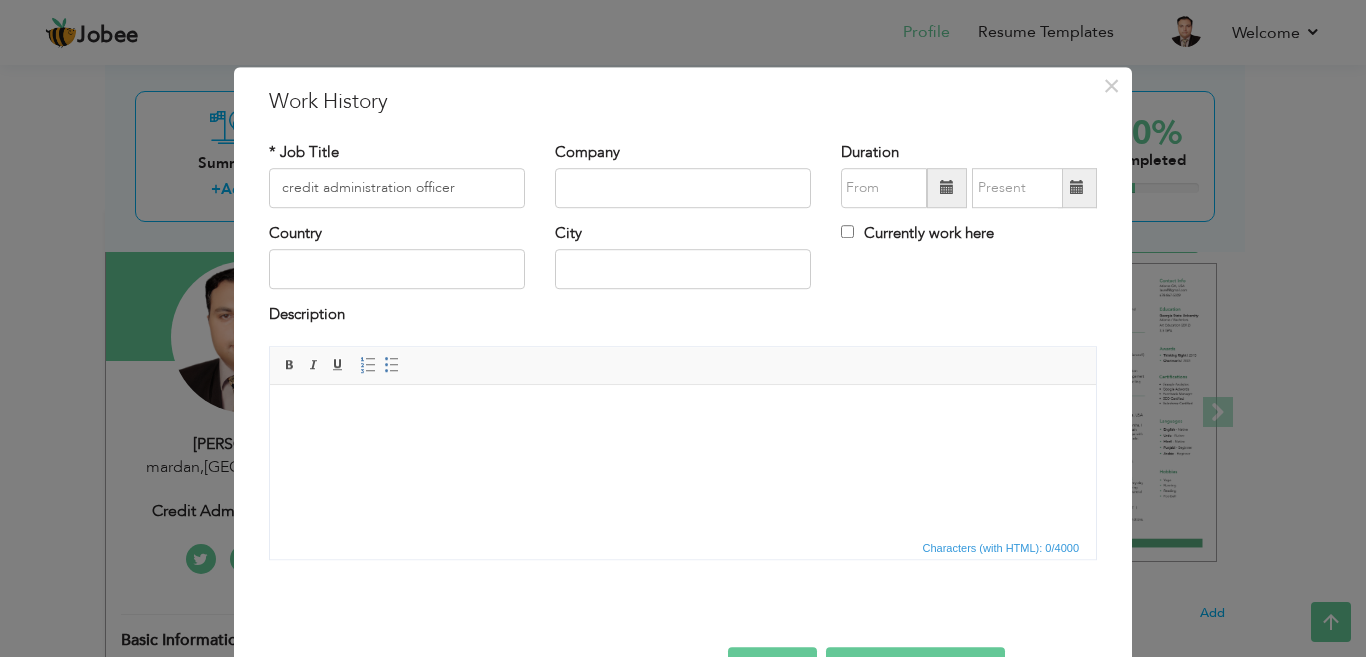 scroll, scrollTop: 65, scrollLeft: 0, axis: vertical 